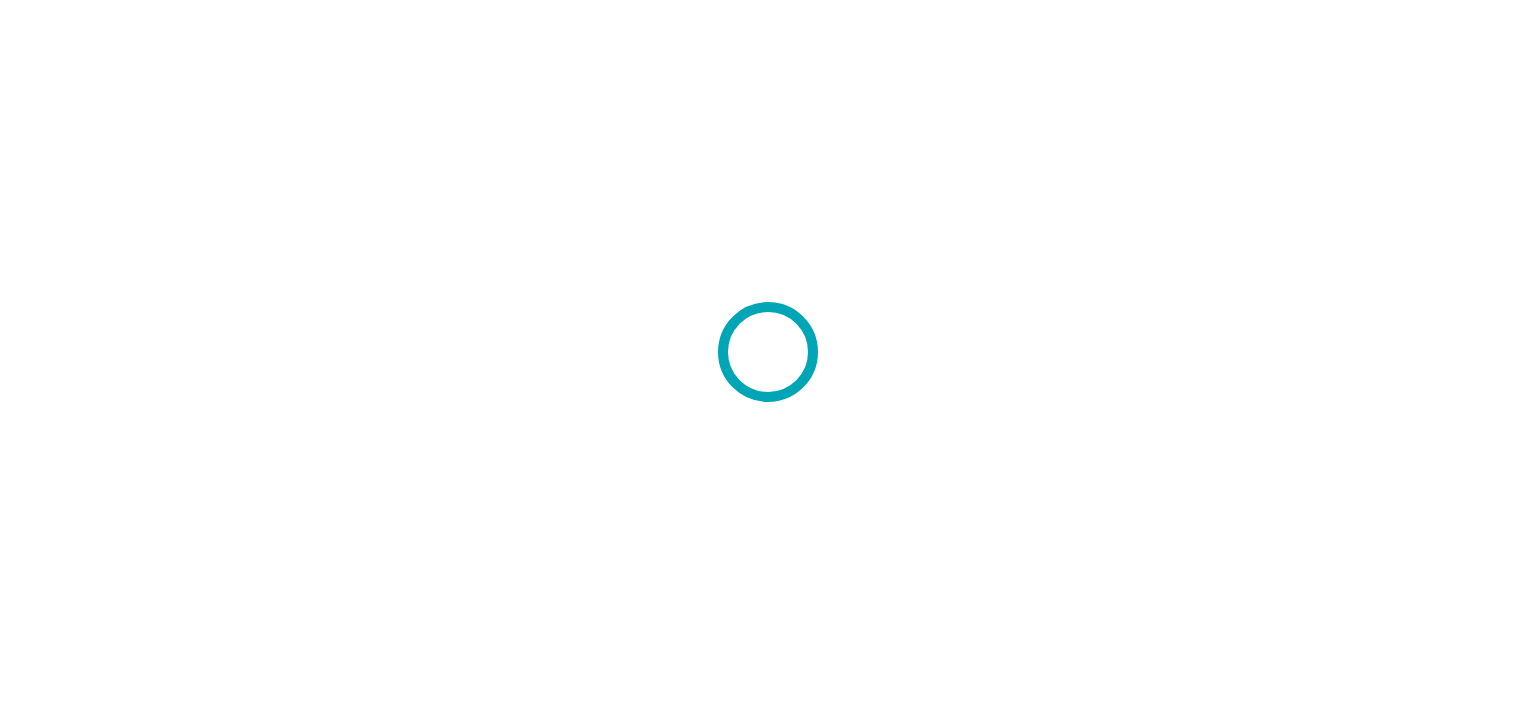 scroll, scrollTop: 0, scrollLeft: 0, axis: both 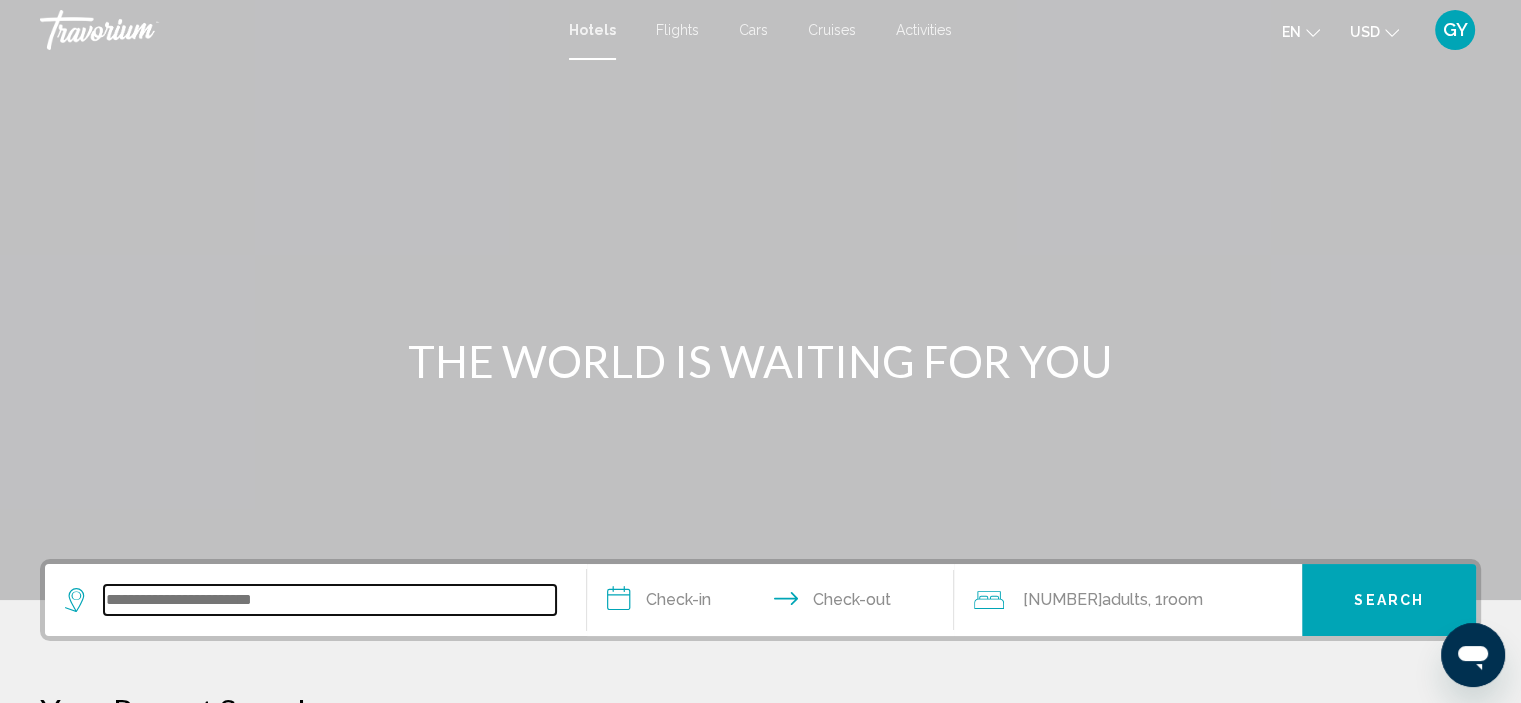 click at bounding box center (330, 600) 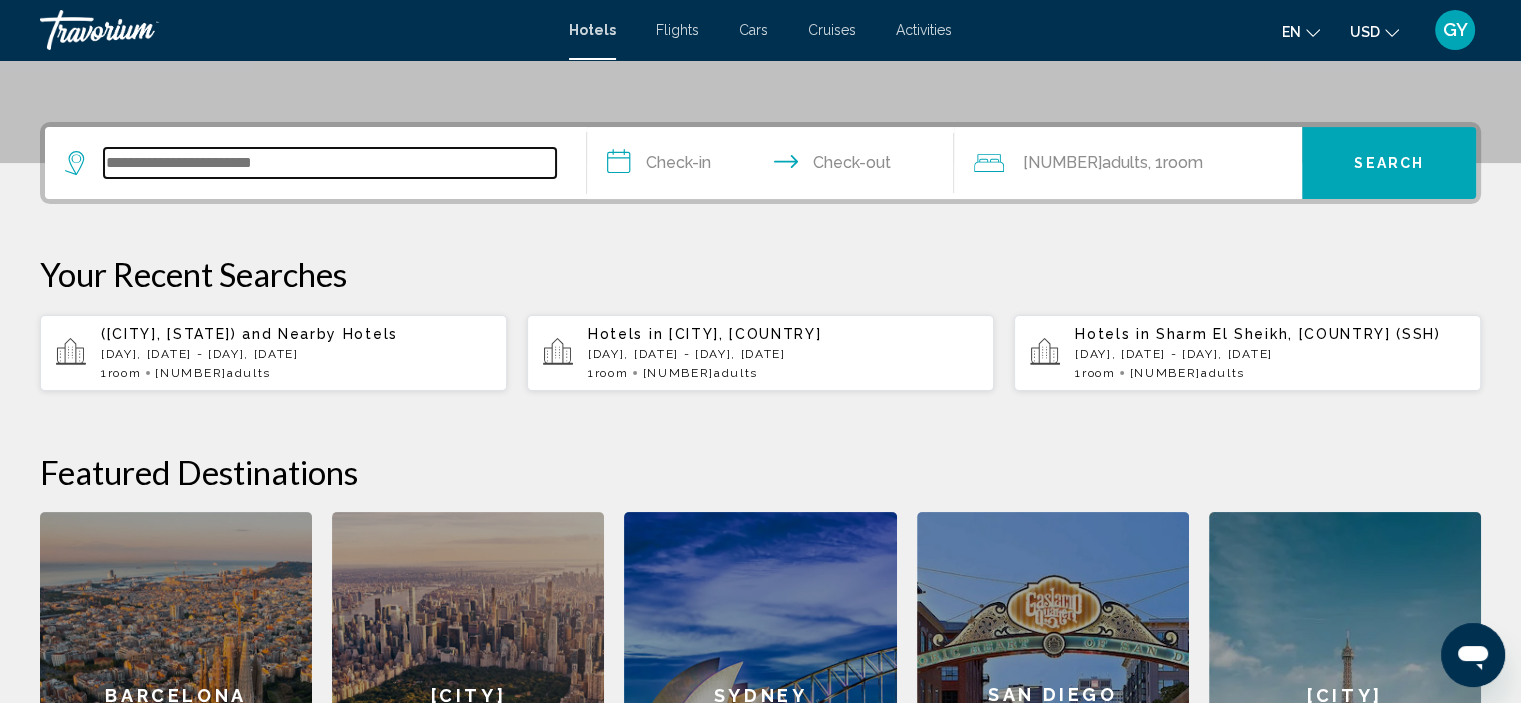 scroll, scrollTop: 493, scrollLeft: 0, axis: vertical 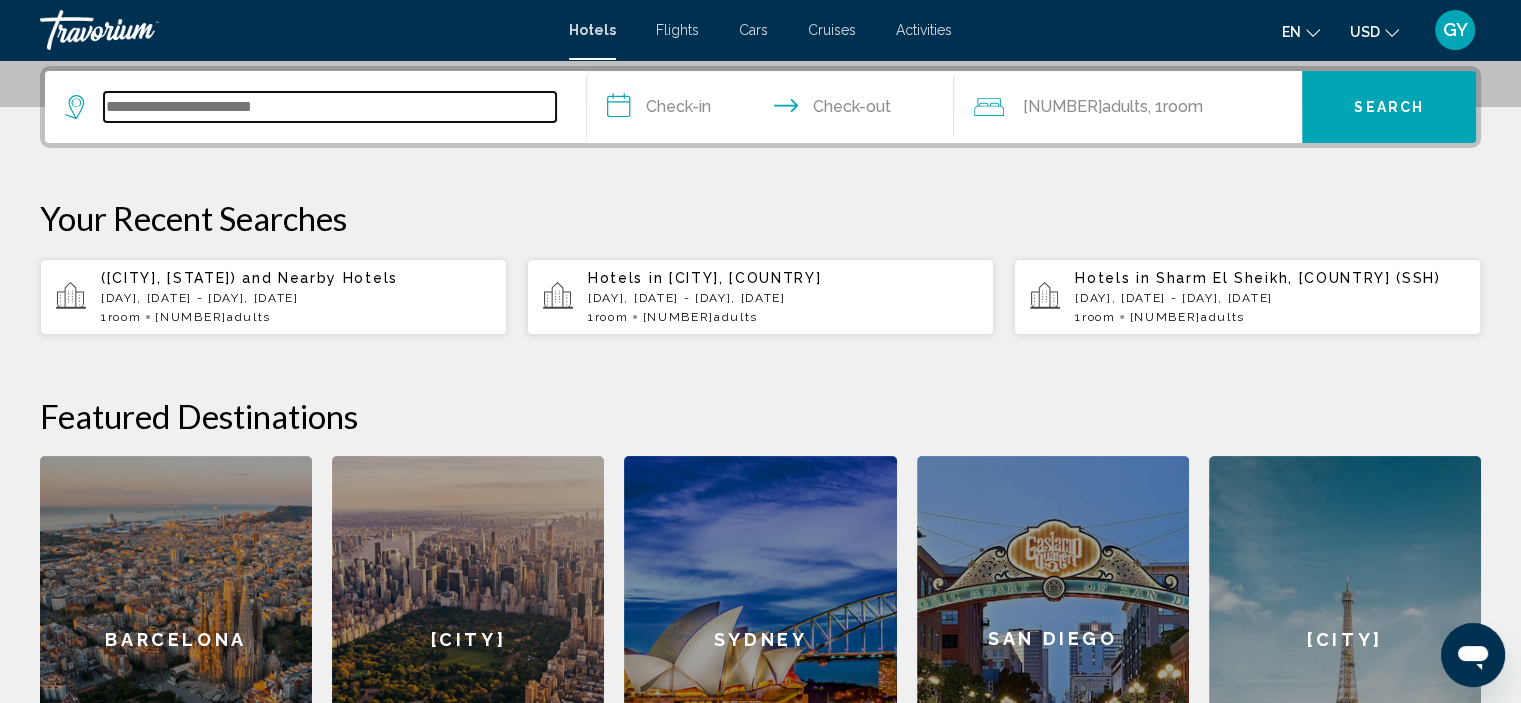 click at bounding box center [330, 107] 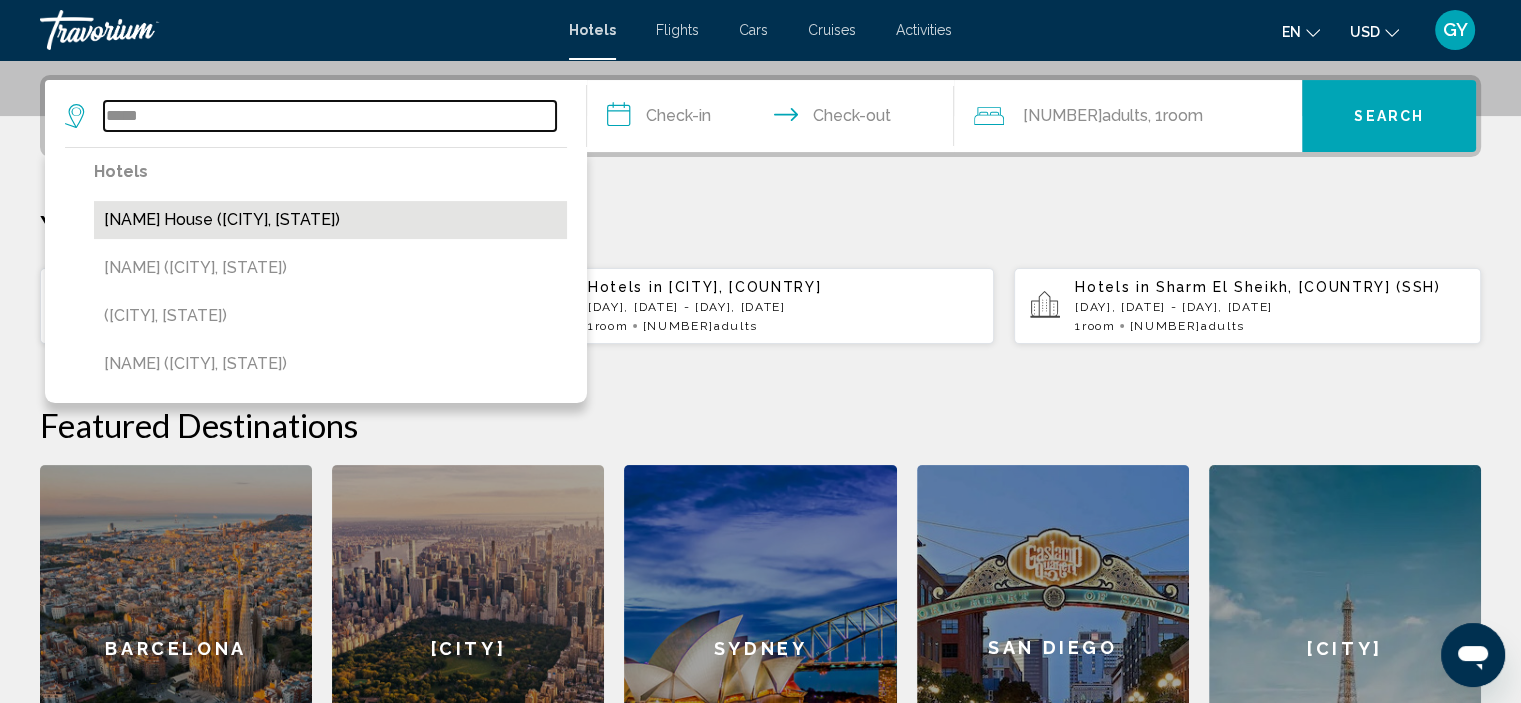 scroll, scrollTop: 485, scrollLeft: 0, axis: vertical 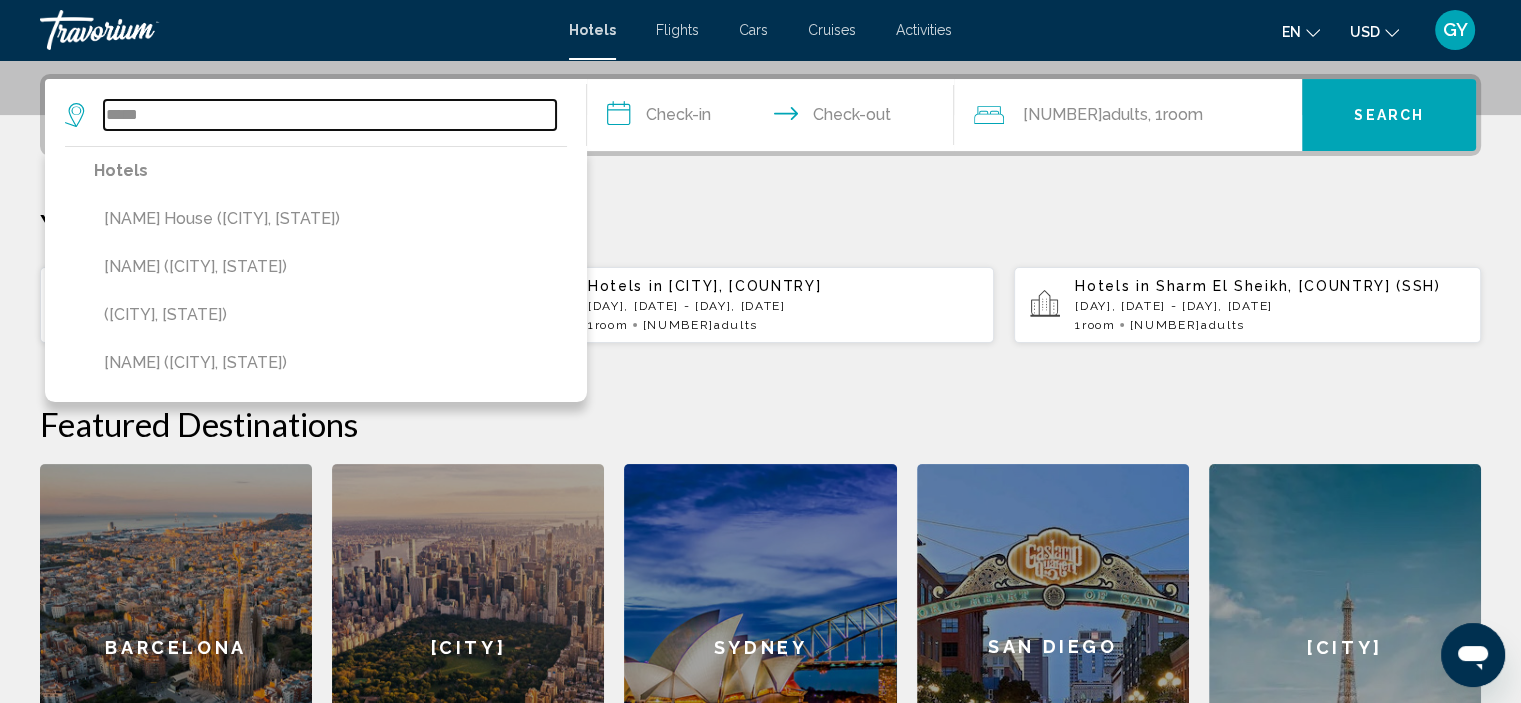 type on "****" 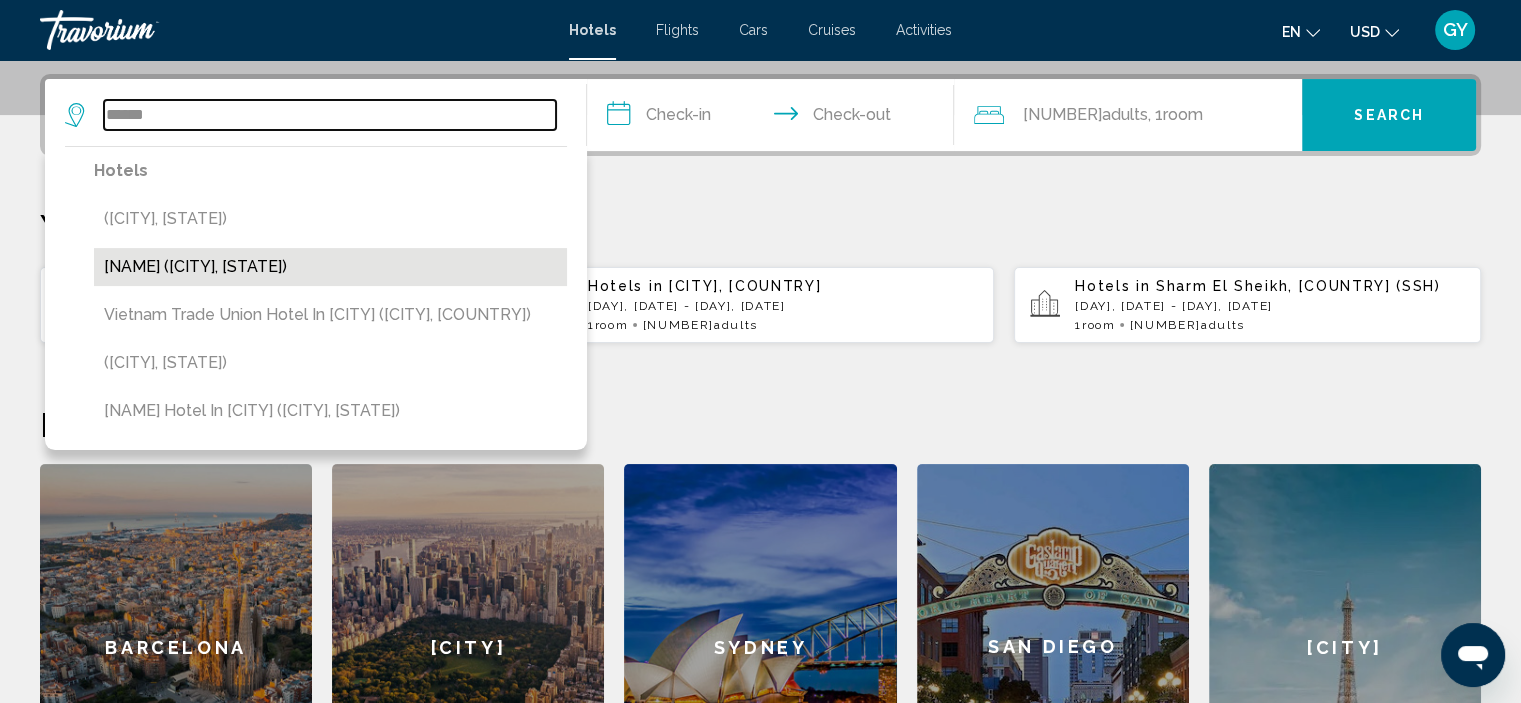 type on "******" 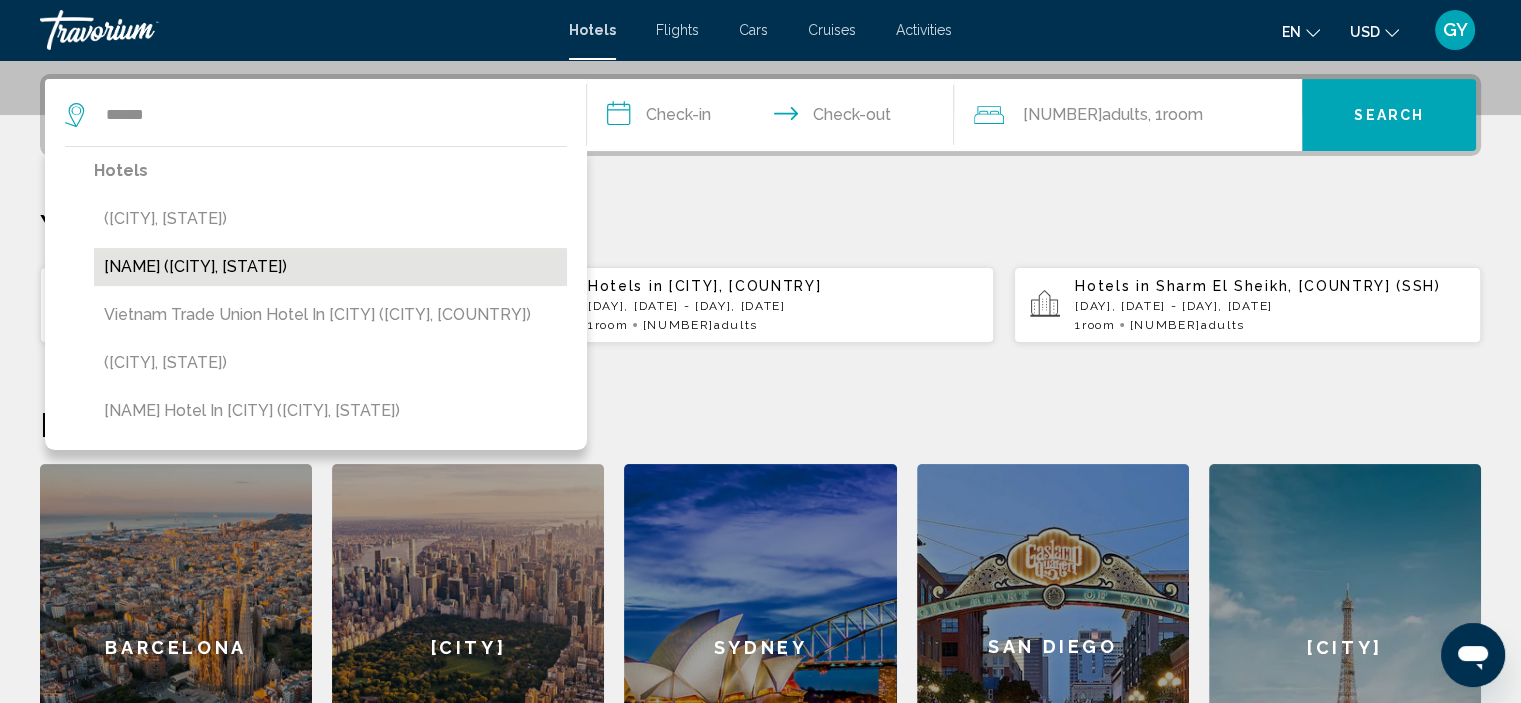 click on "[NAME] ([CITY], [STATE])" at bounding box center (330, 267) 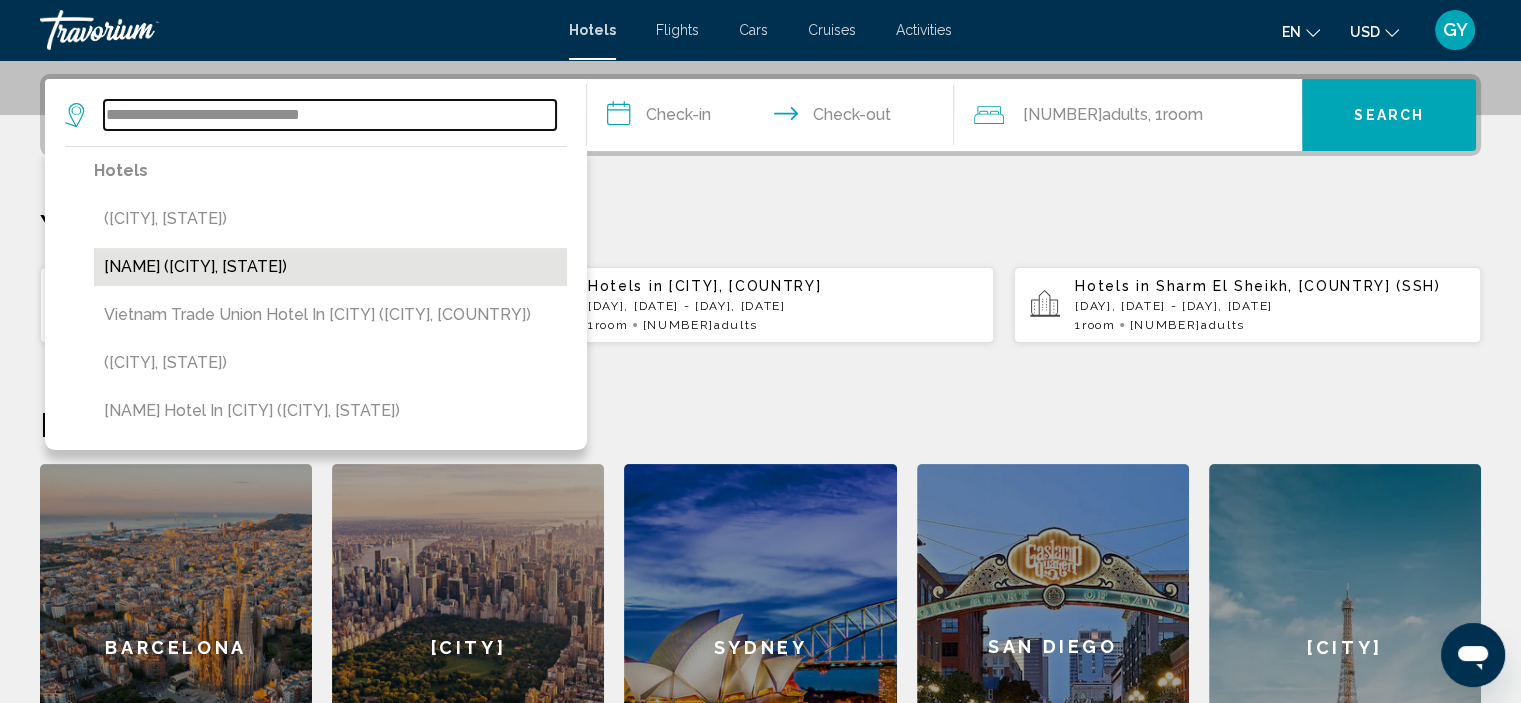 scroll, scrollTop: 493, scrollLeft: 0, axis: vertical 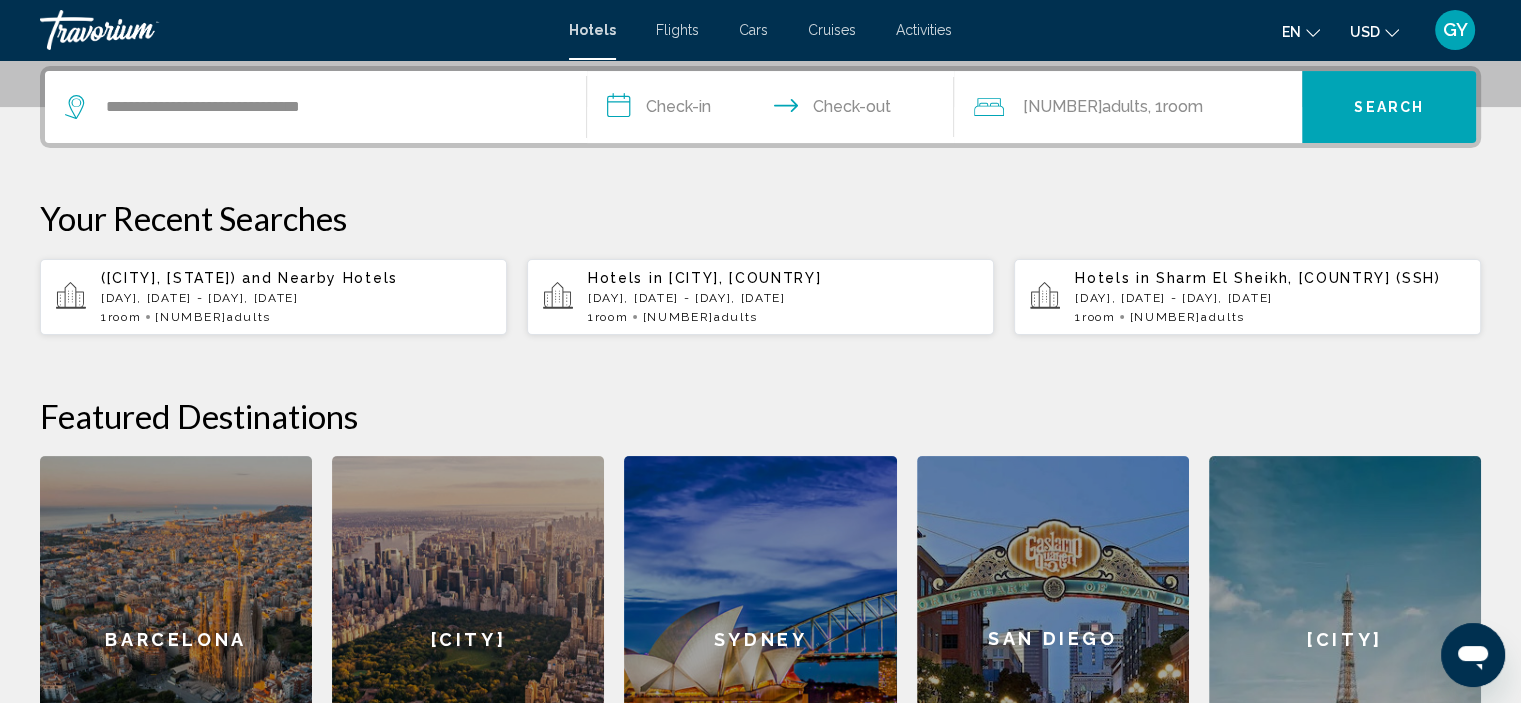click on "**********" at bounding box center [775, 110] 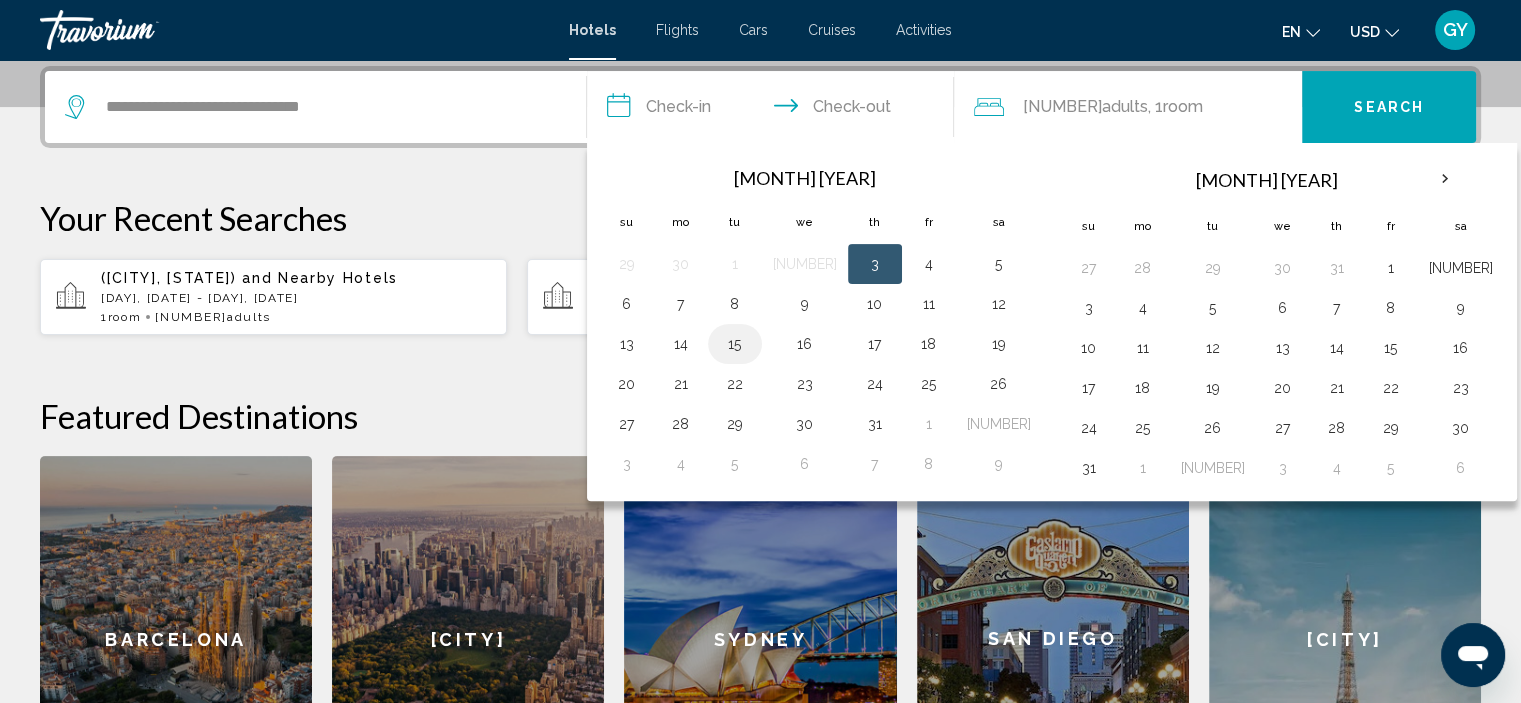 click on "15" at bounding box center [735, 344] 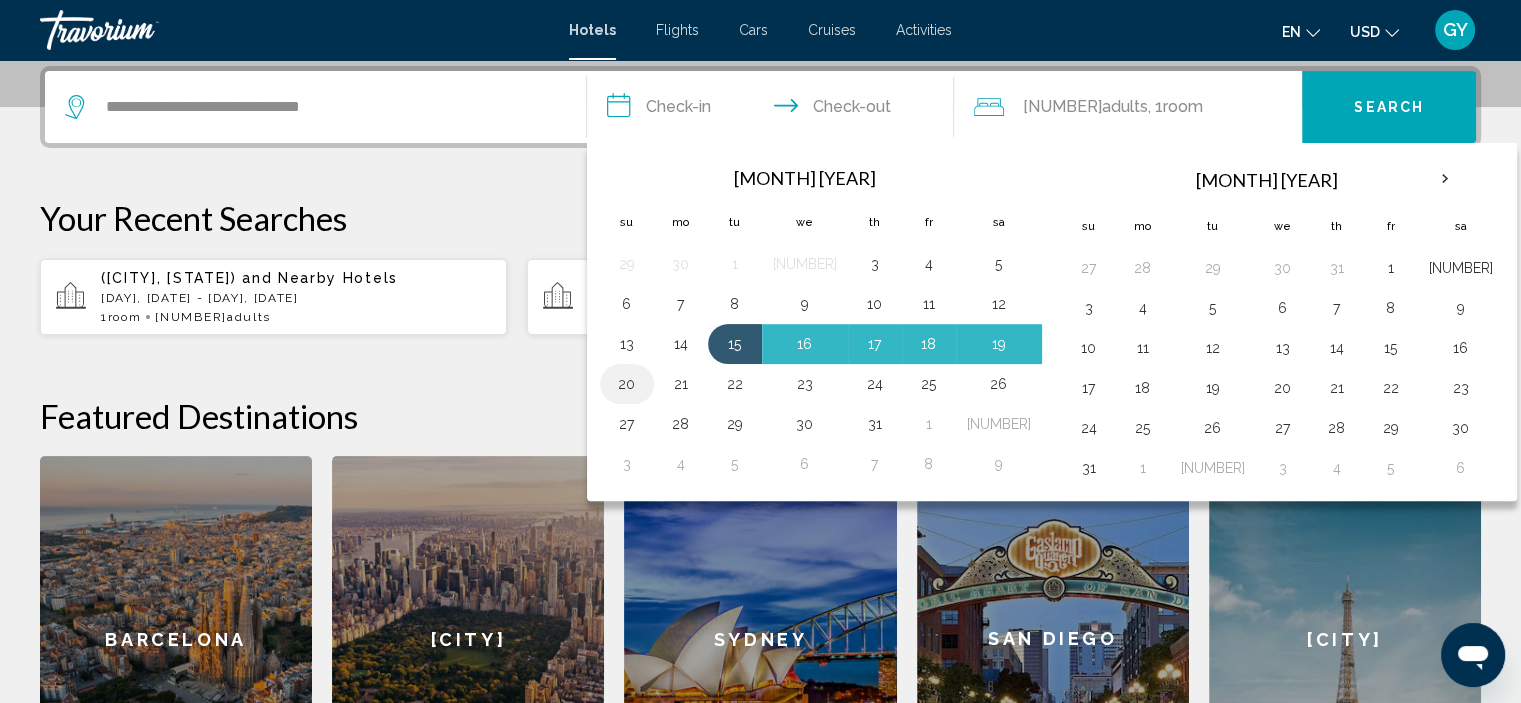 click on "20" at bounding box center [627, 384] 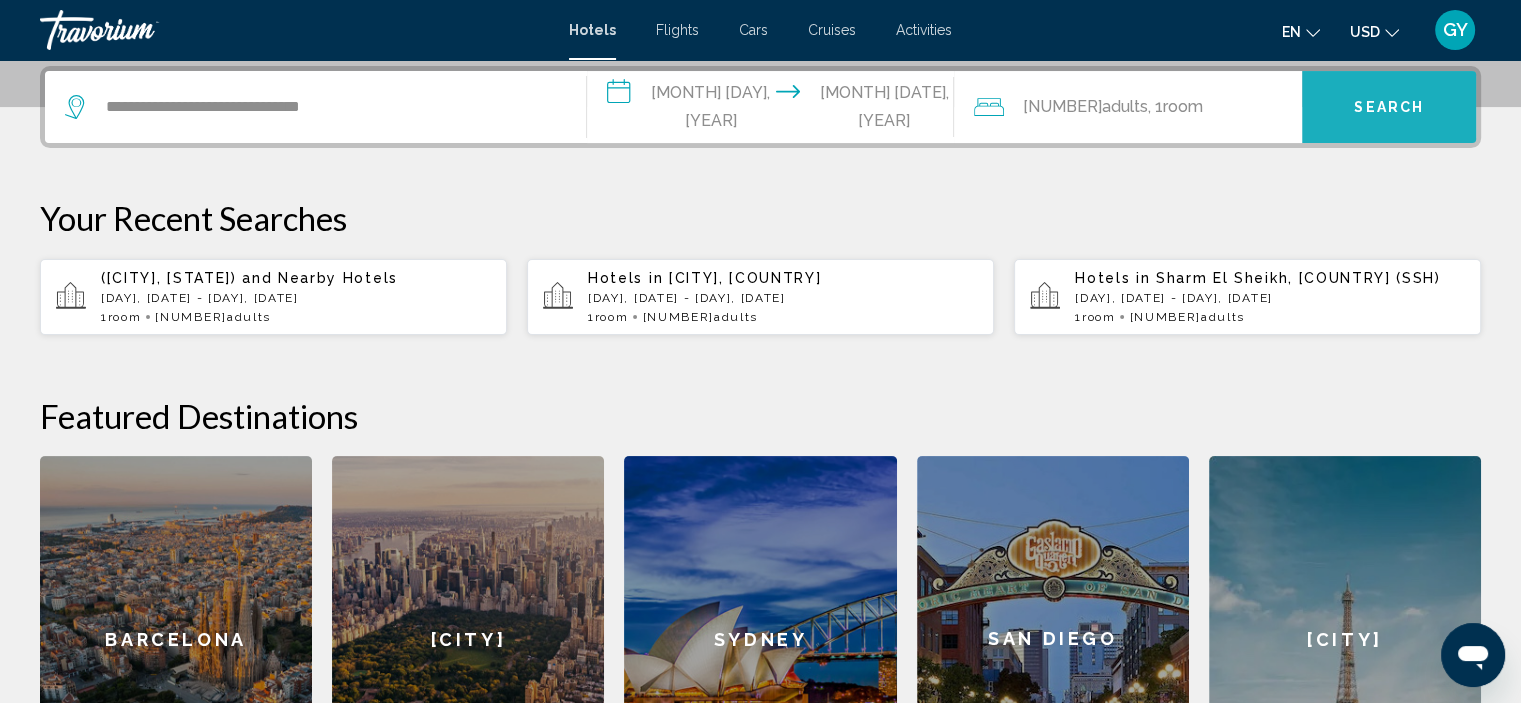 click on "Search" at bounding box center (1389, 107) 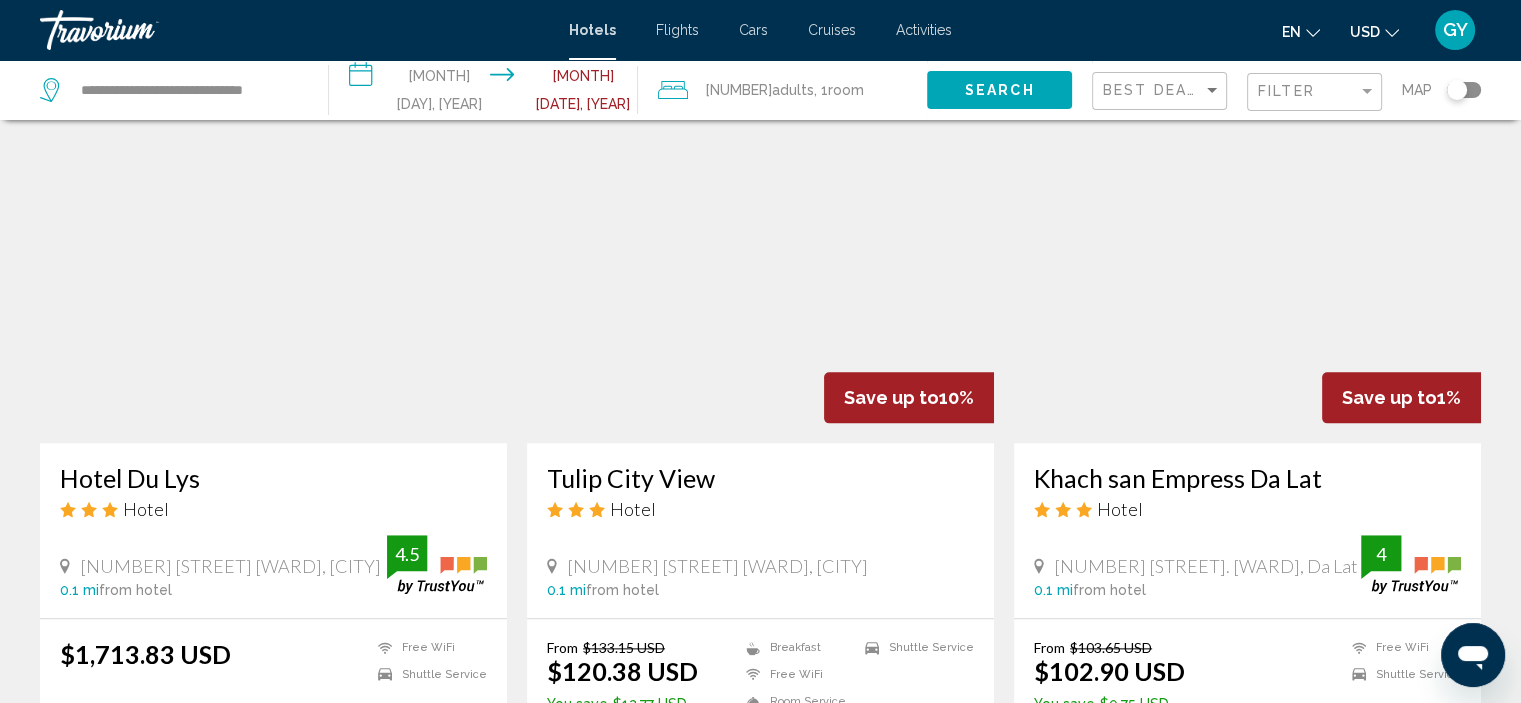 scroll, scrollTop: 2222, scrollLeft: 0, axis: vertical 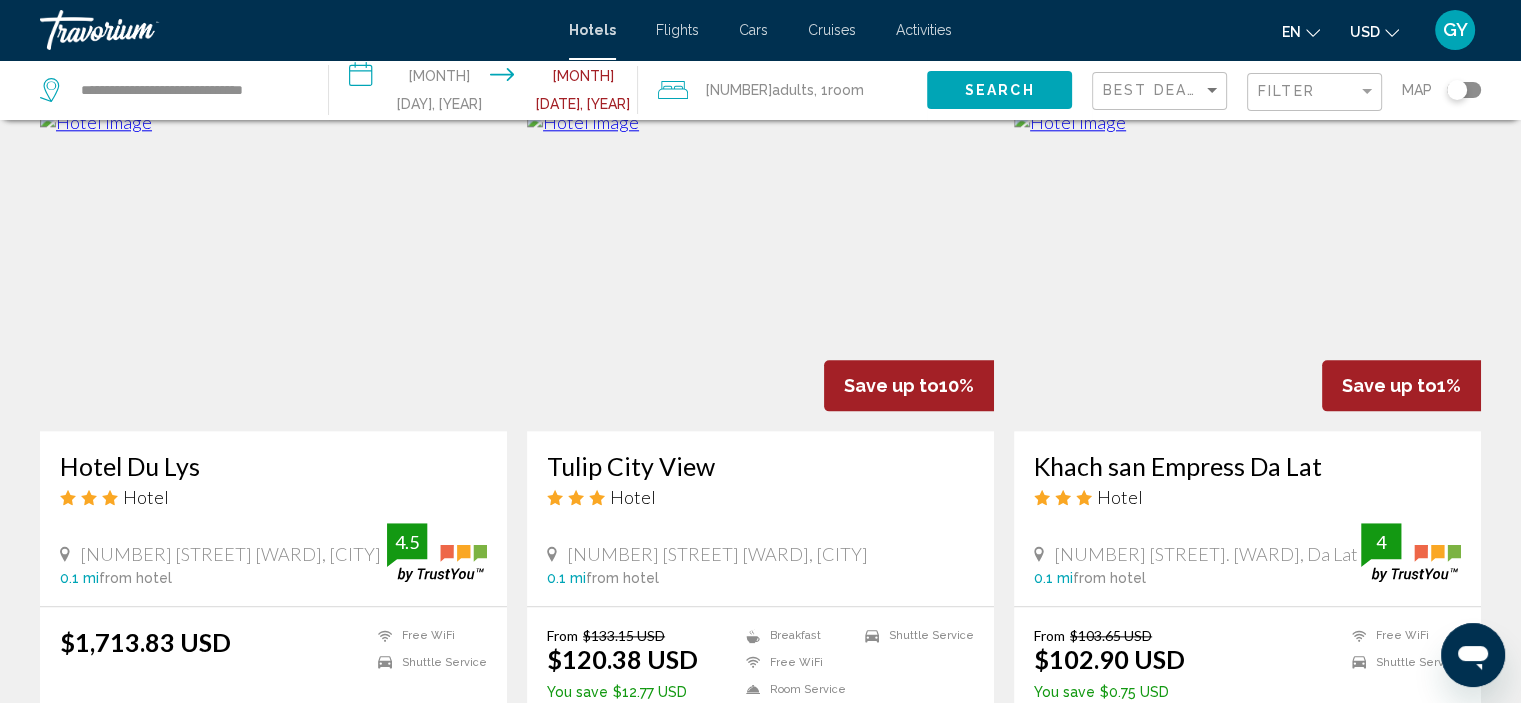 click at bounding box center (1247, 271) 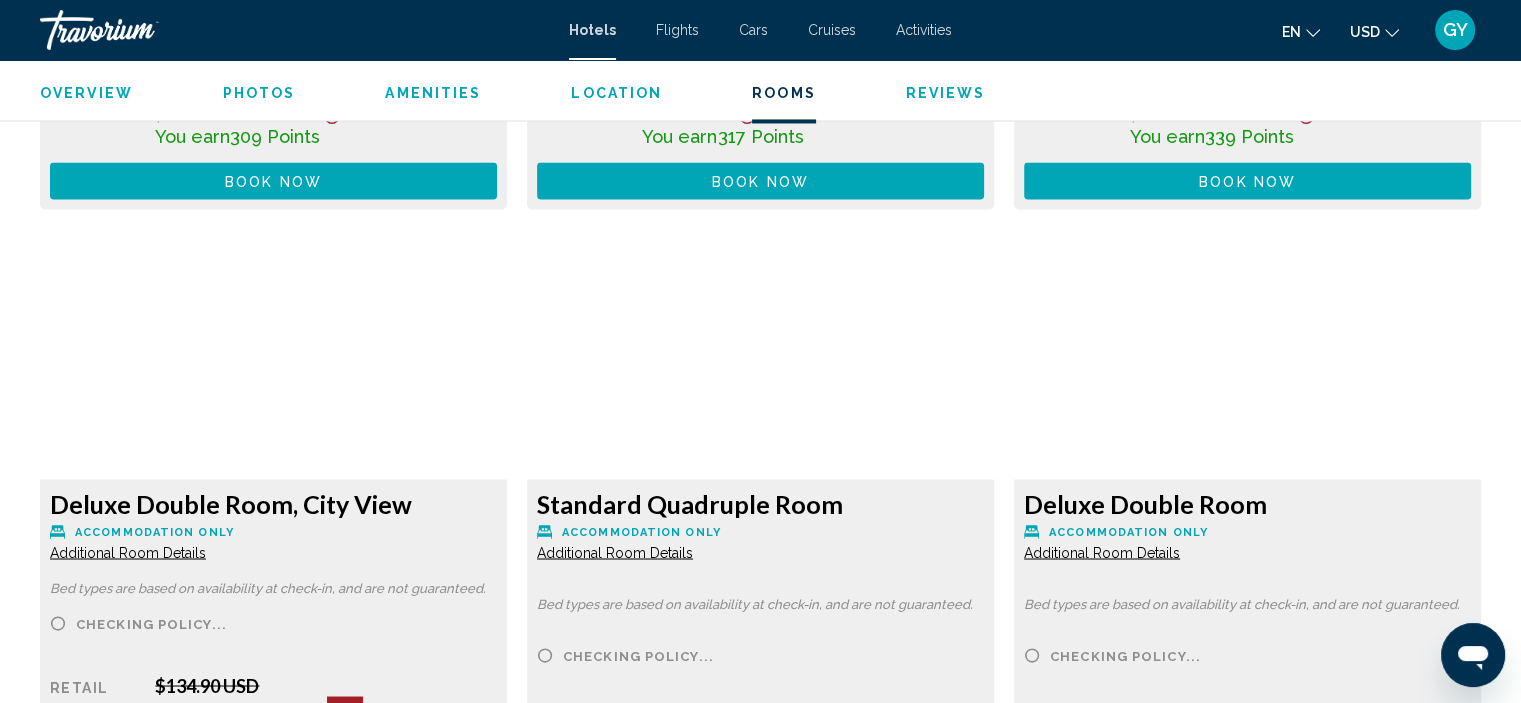 scroll, scrollTop: 3280, scrollLeft: 0, axis: vertical 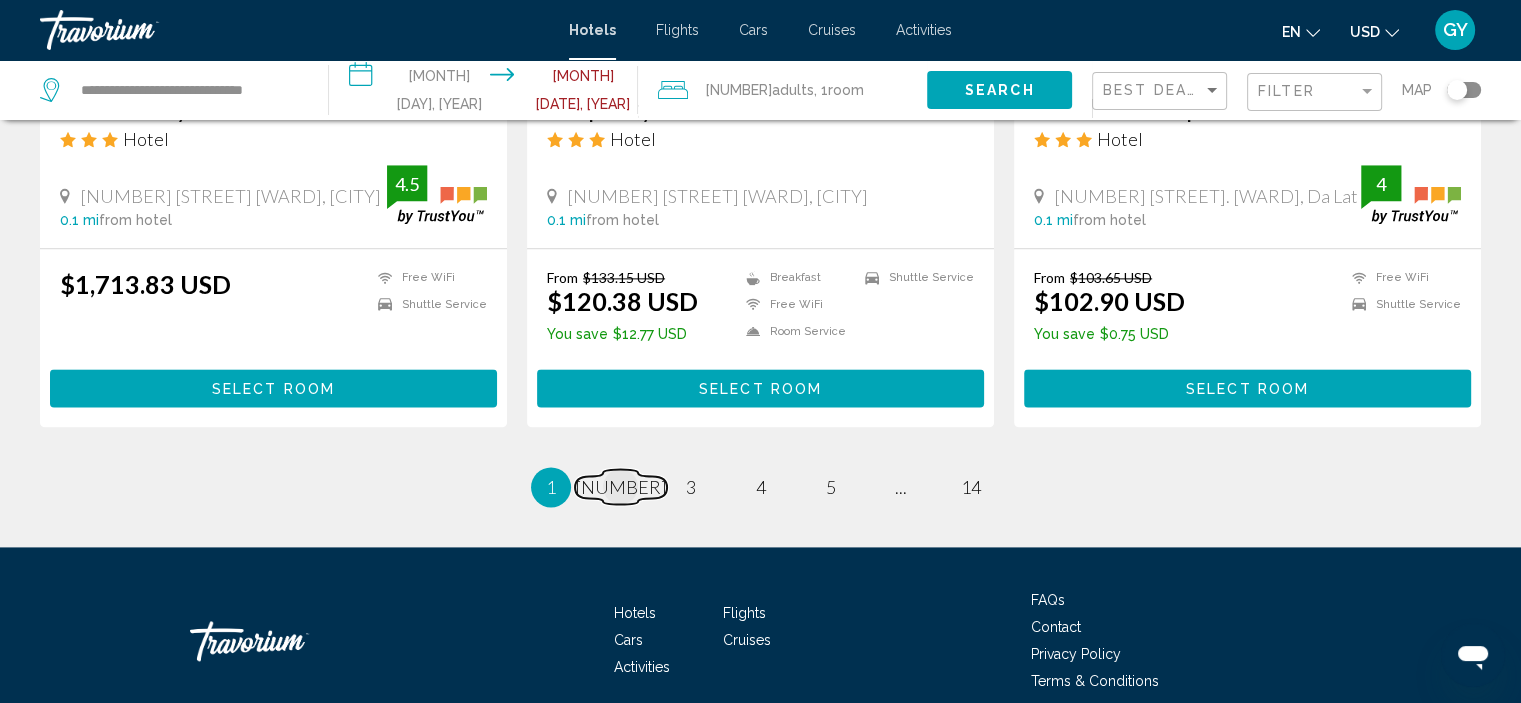 click on "[NUMBER]" at bounding box center (621, 487) 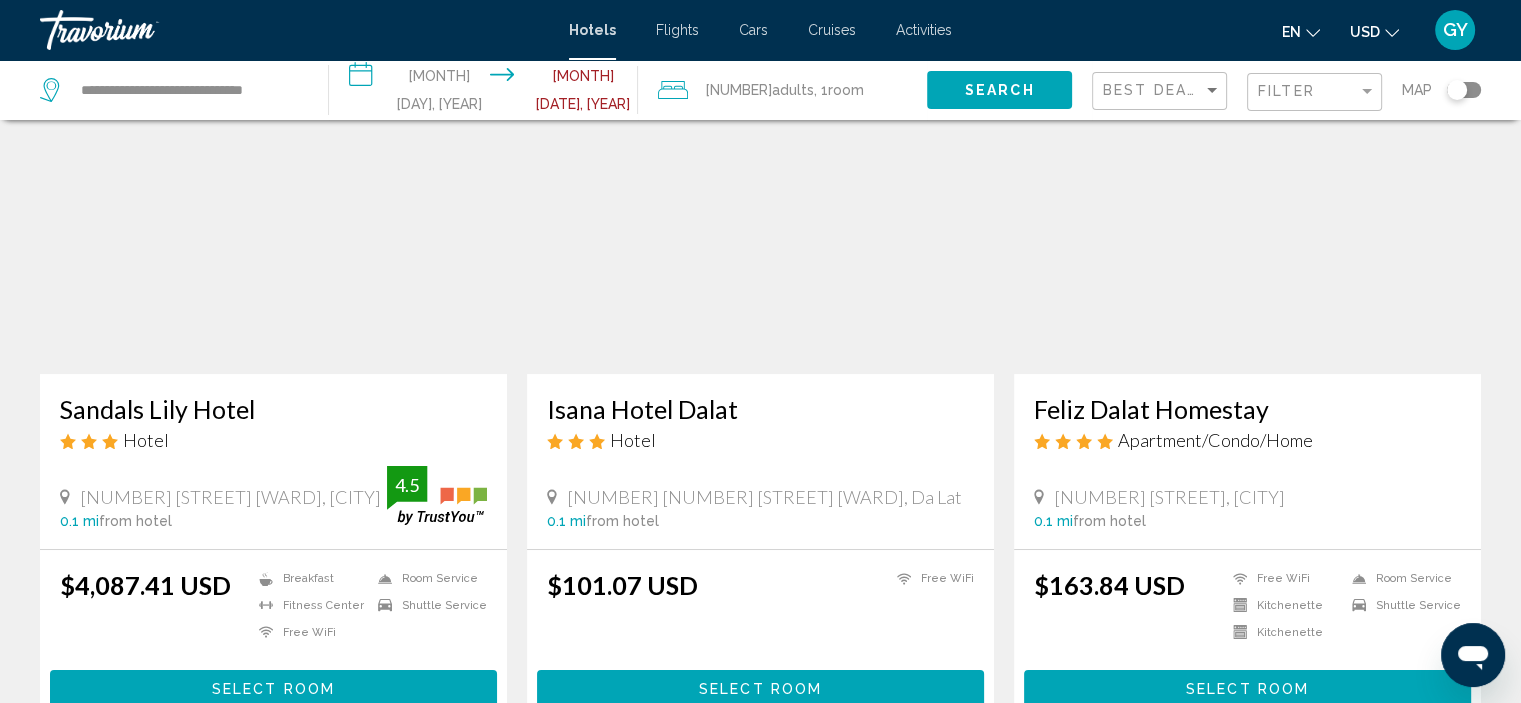 scroll, scrollTop: 138, scrollLeft: 0, axis: vertical 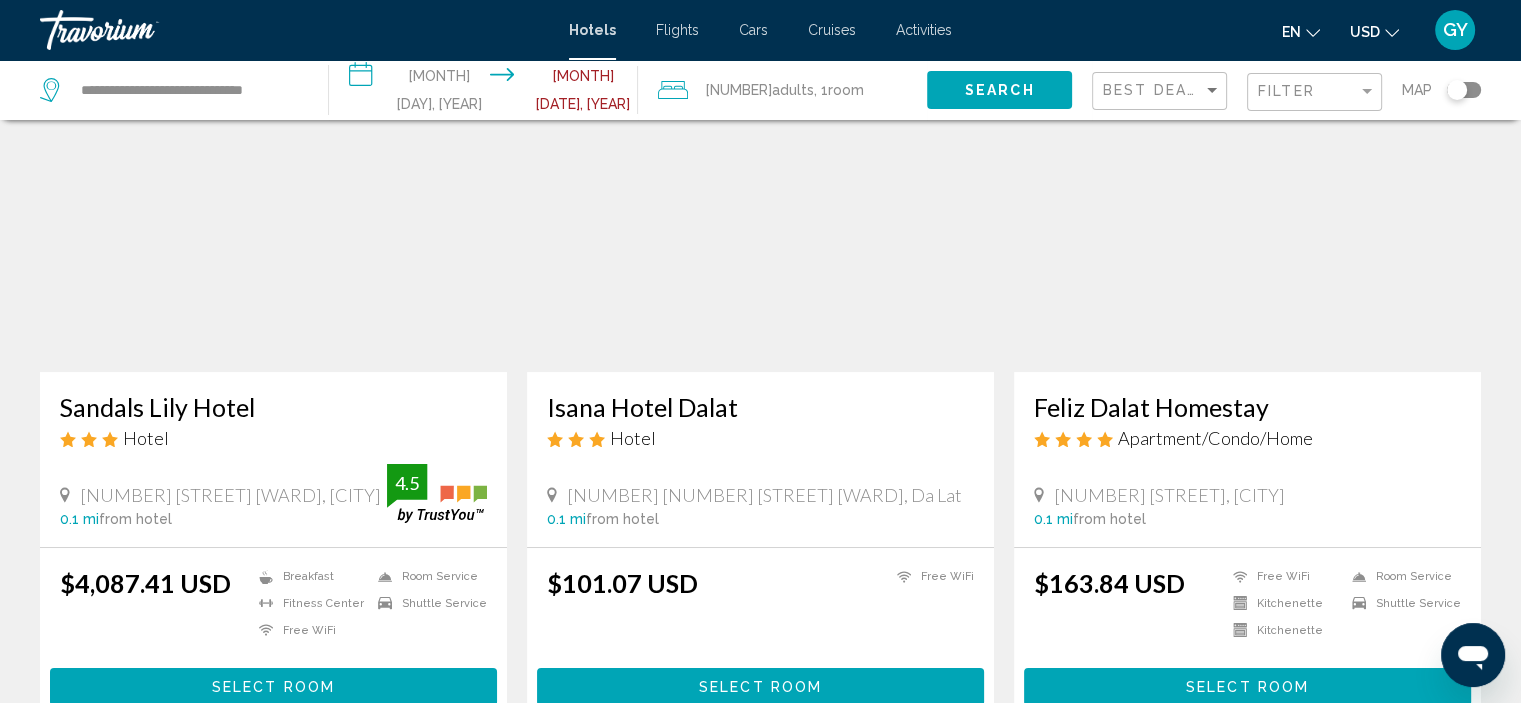 click at bounding box center (1247, 212) 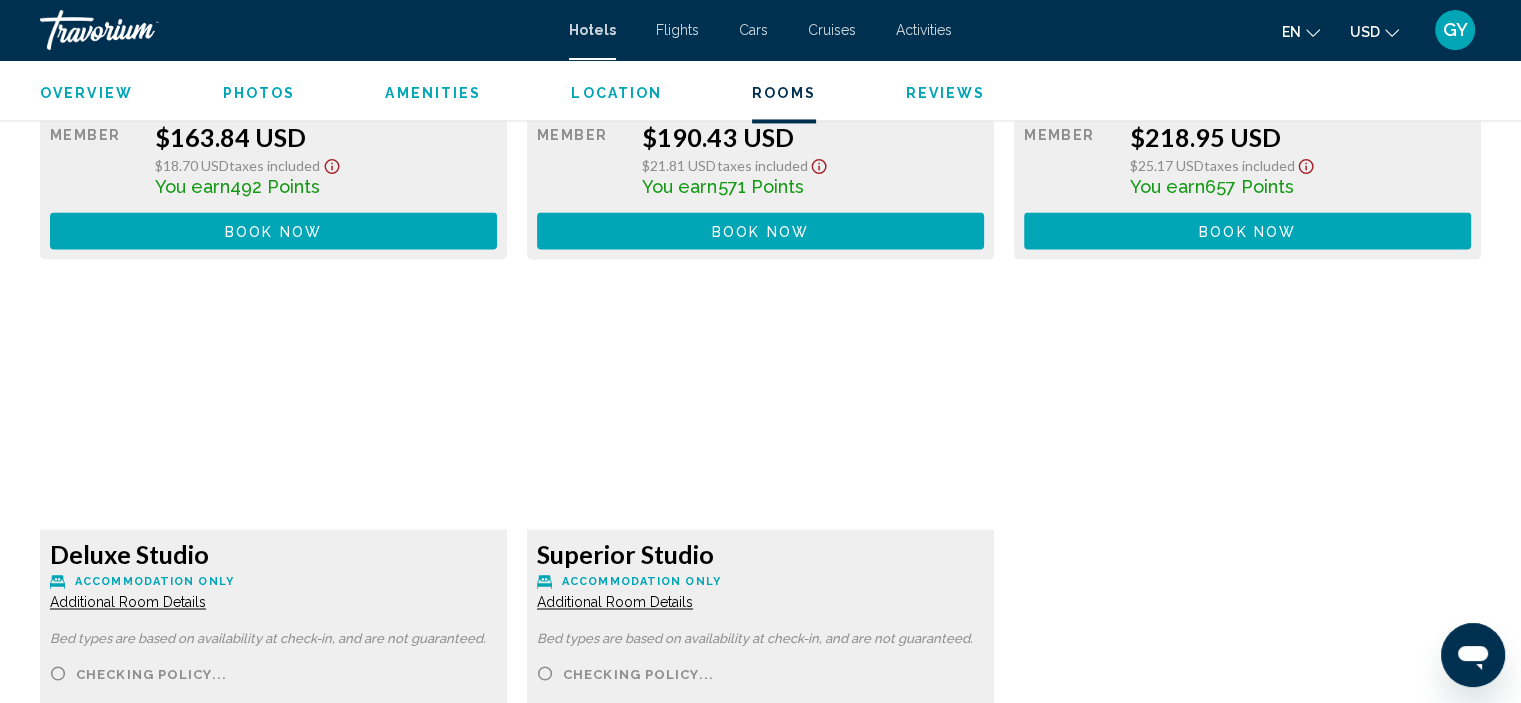 scroll, scrollTop: 3192, scrollLeft: 0, axis: vertical 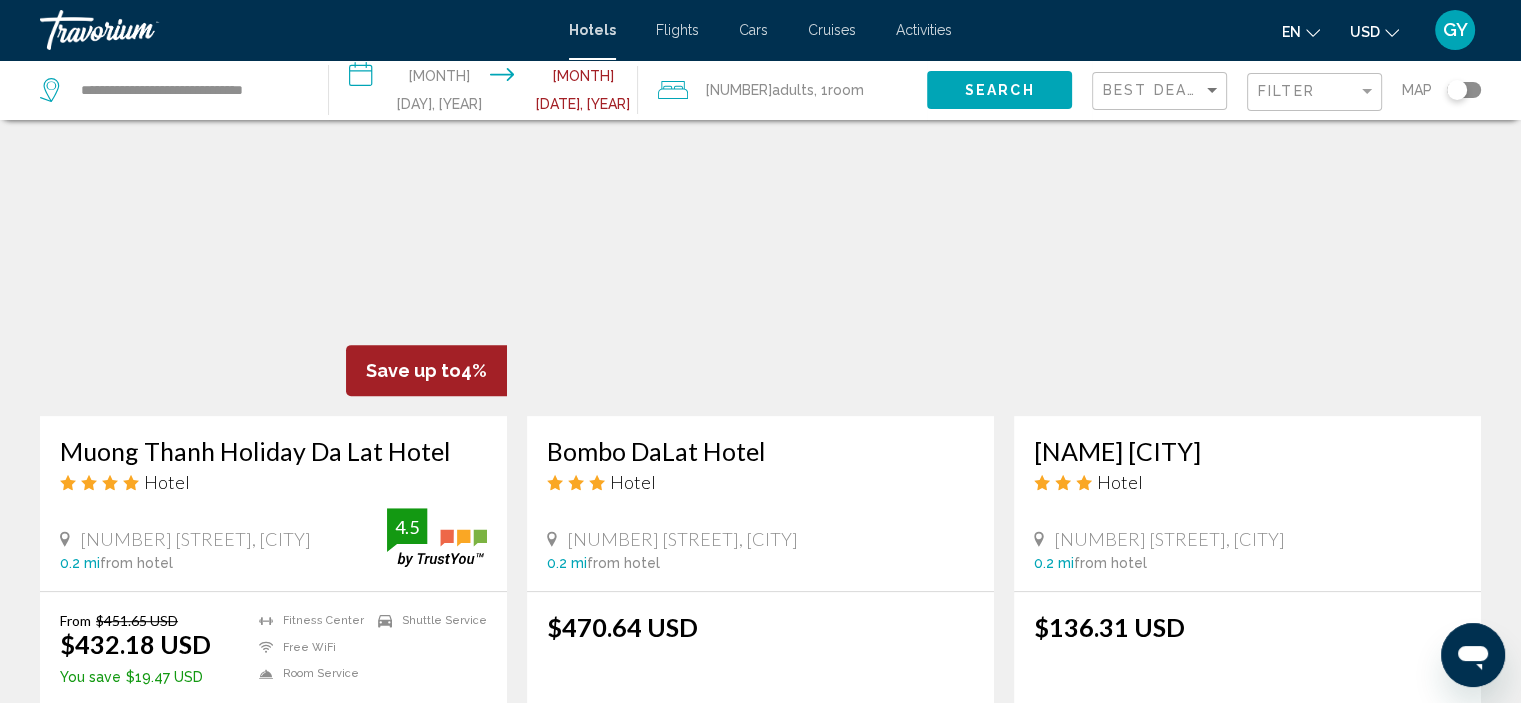 click at bounding box center [273, 256] 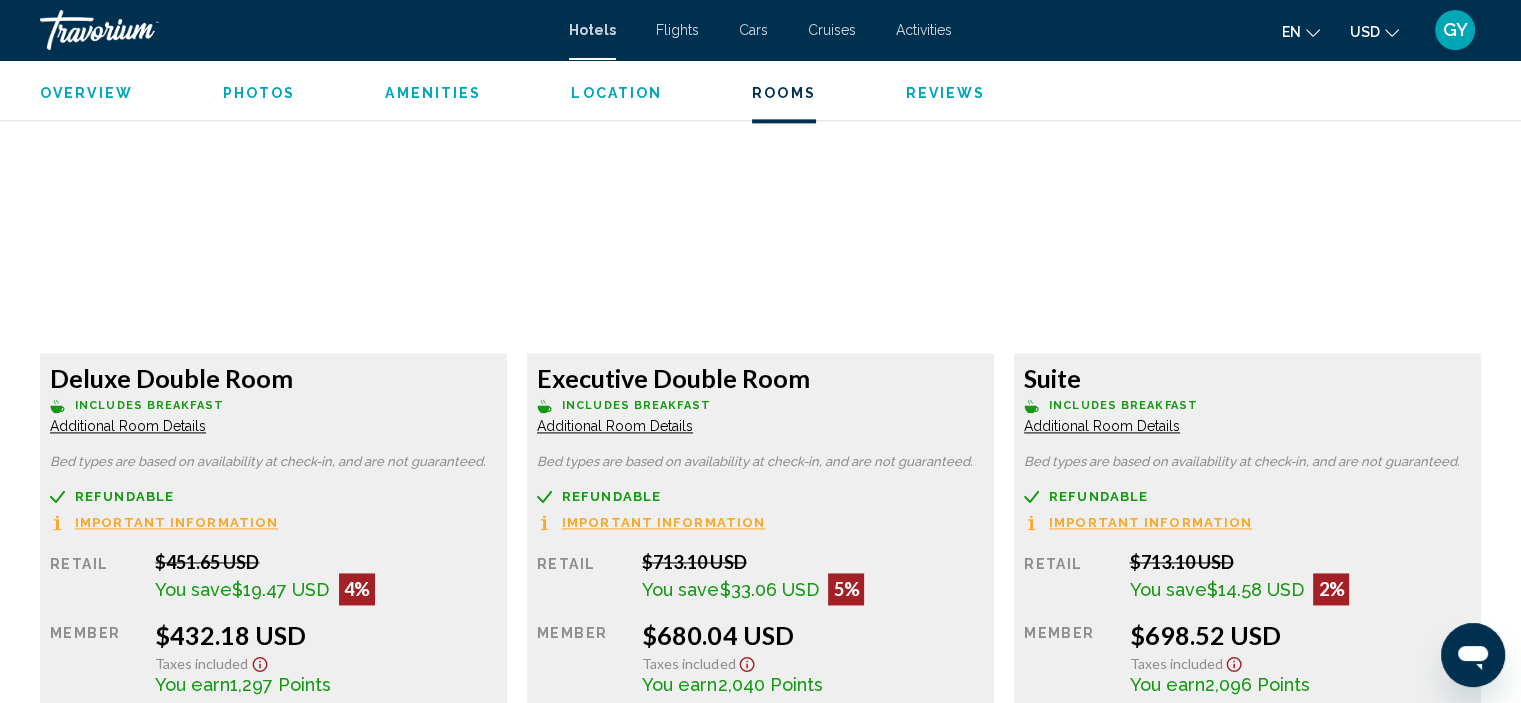 scroll, scrollTop: 2728, scrollLeft: 0, axis: vertical 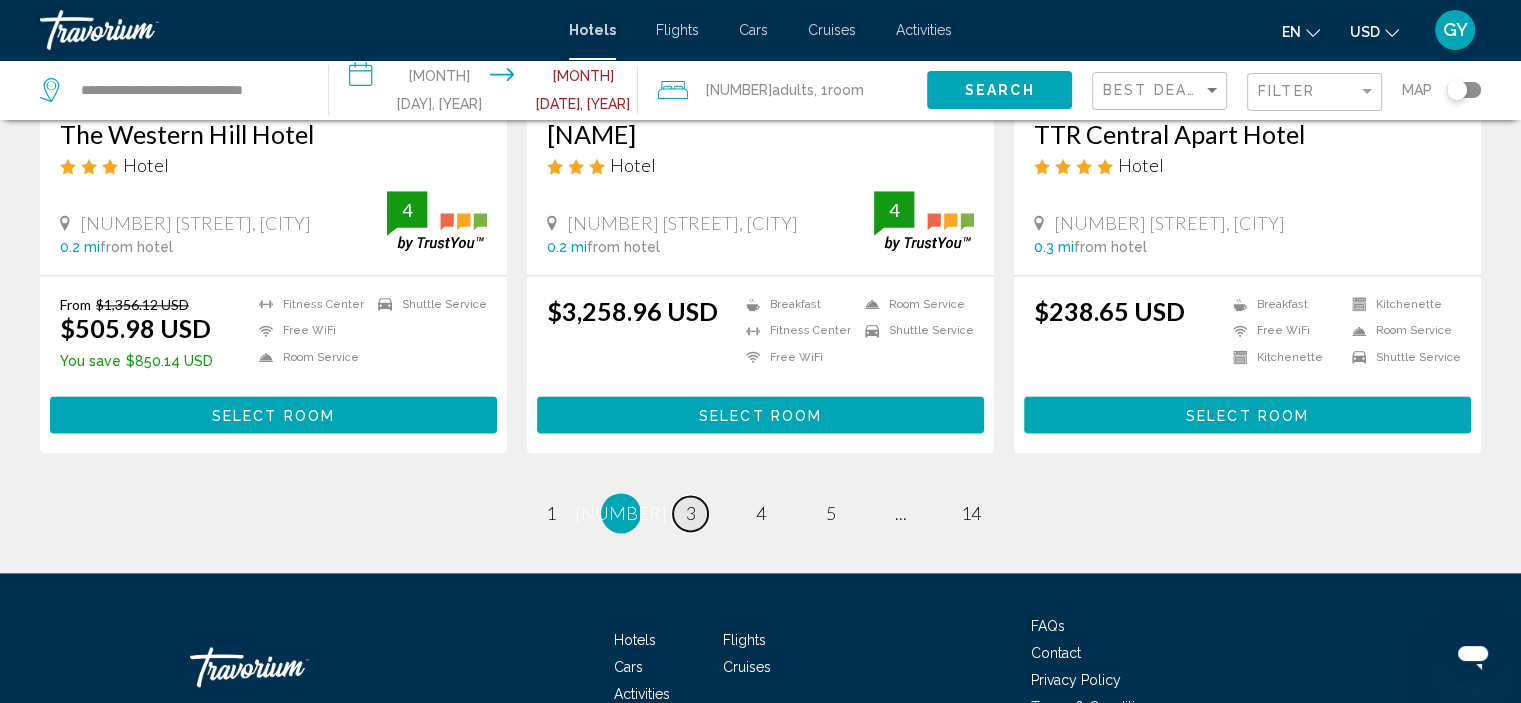 click on "3" at bounding box center [551, 513] 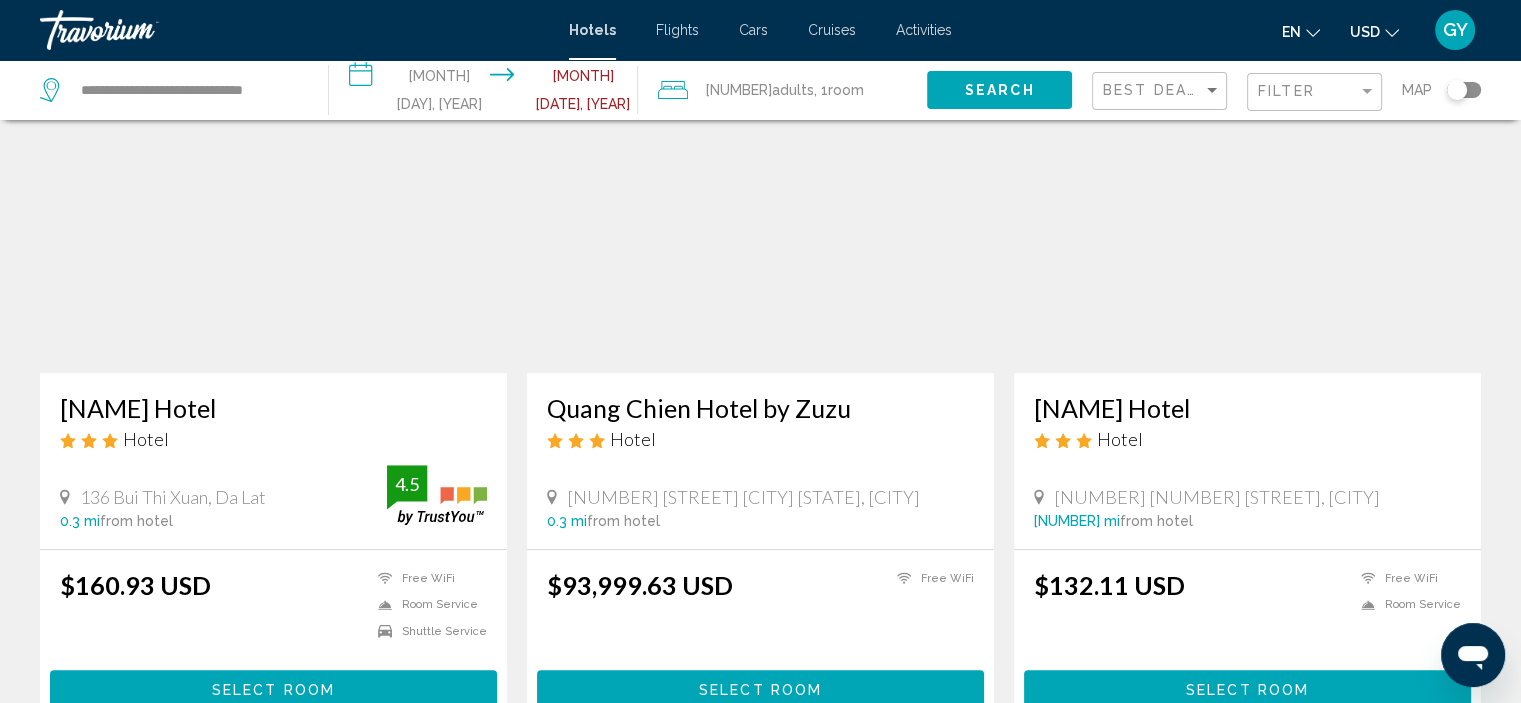 scroll, scrollTop: 852, scrollLeft: 0, axis: vertical 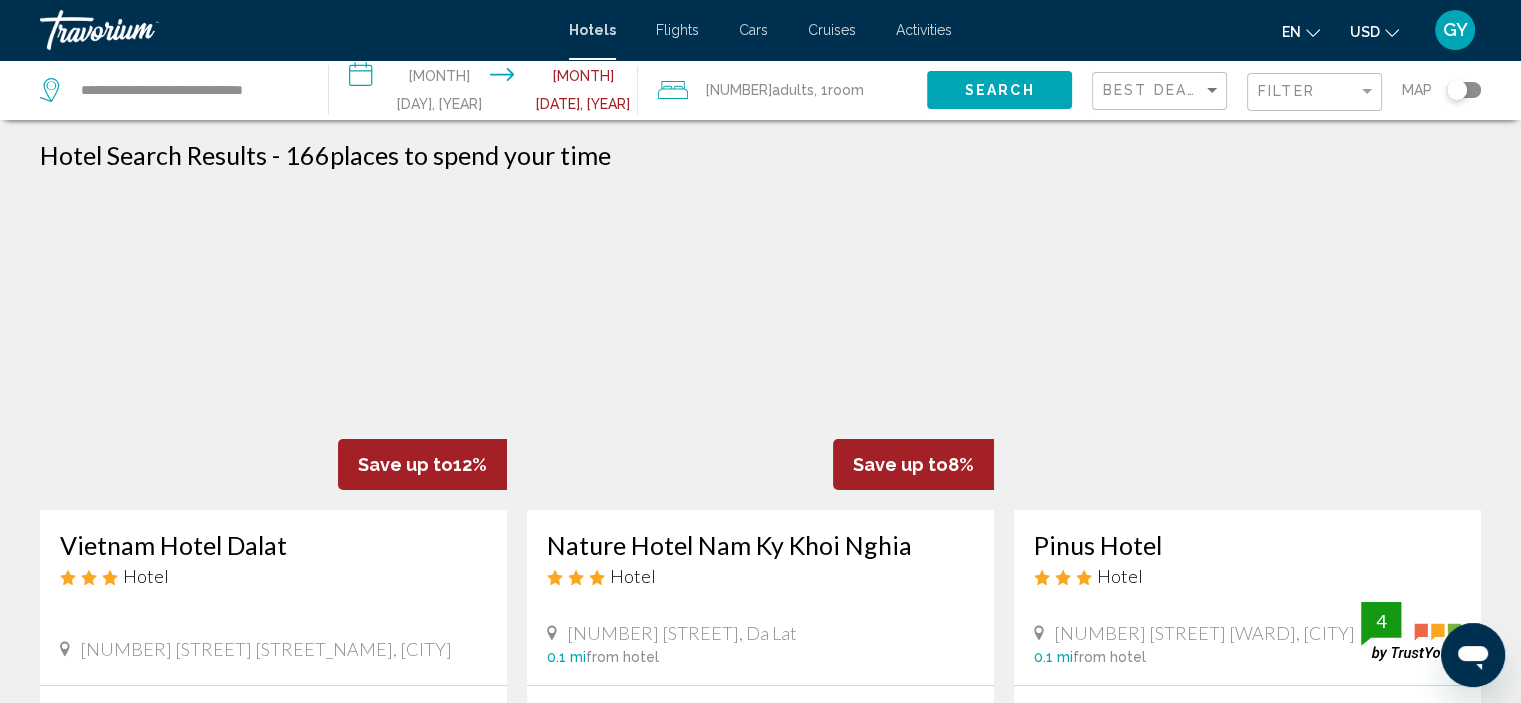 click at bounding box center (273, 350) 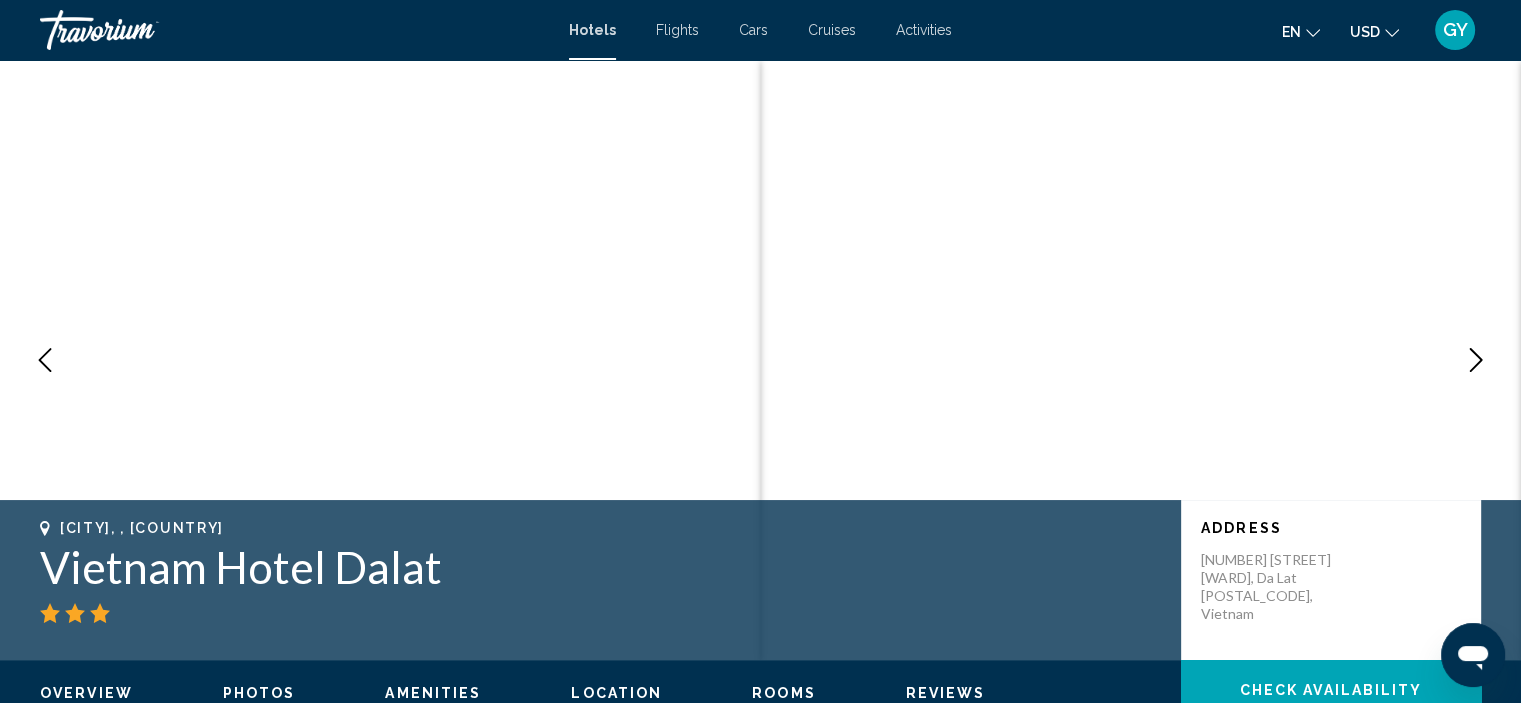 scroll, scrollTop: 8, scrollLeft: 0, axis: vertical 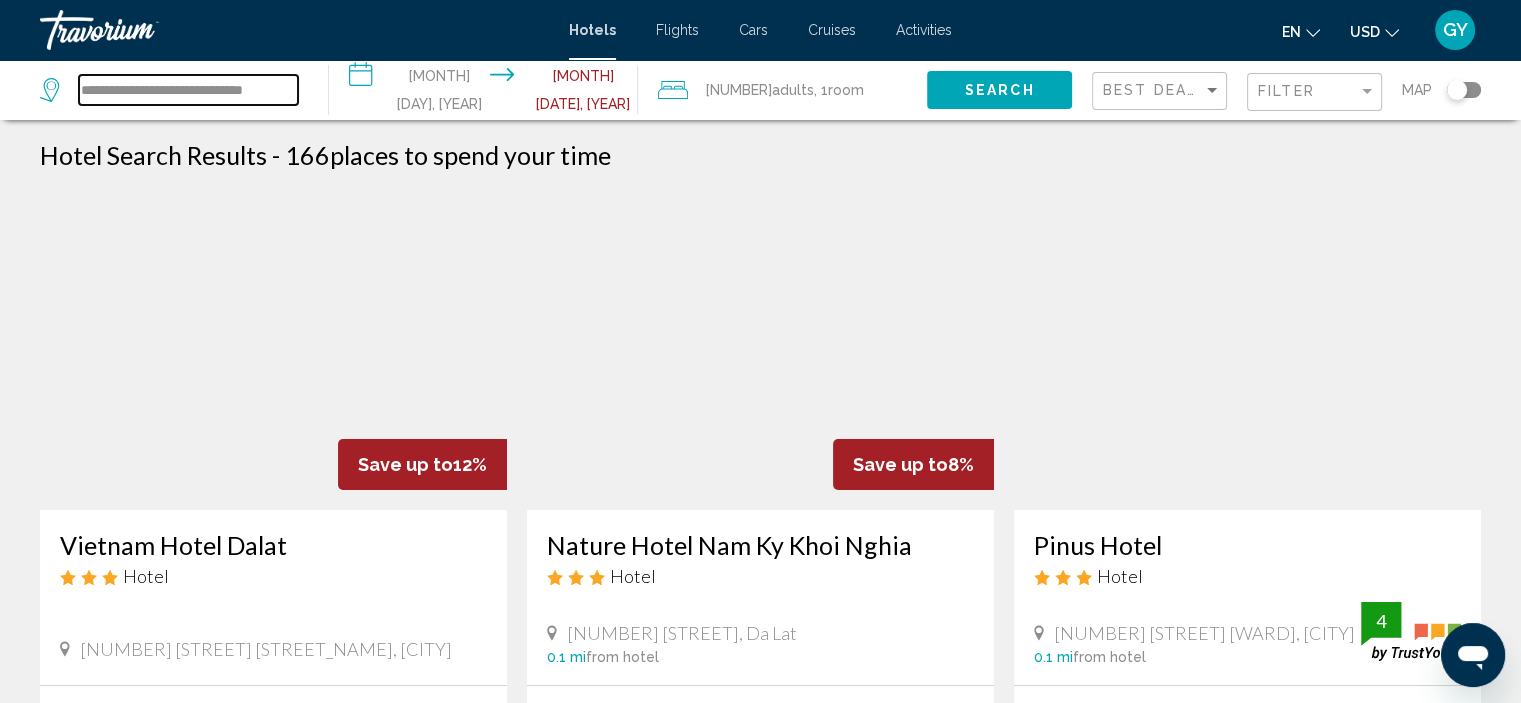 click on "**********" at bounding box center [188, 90] 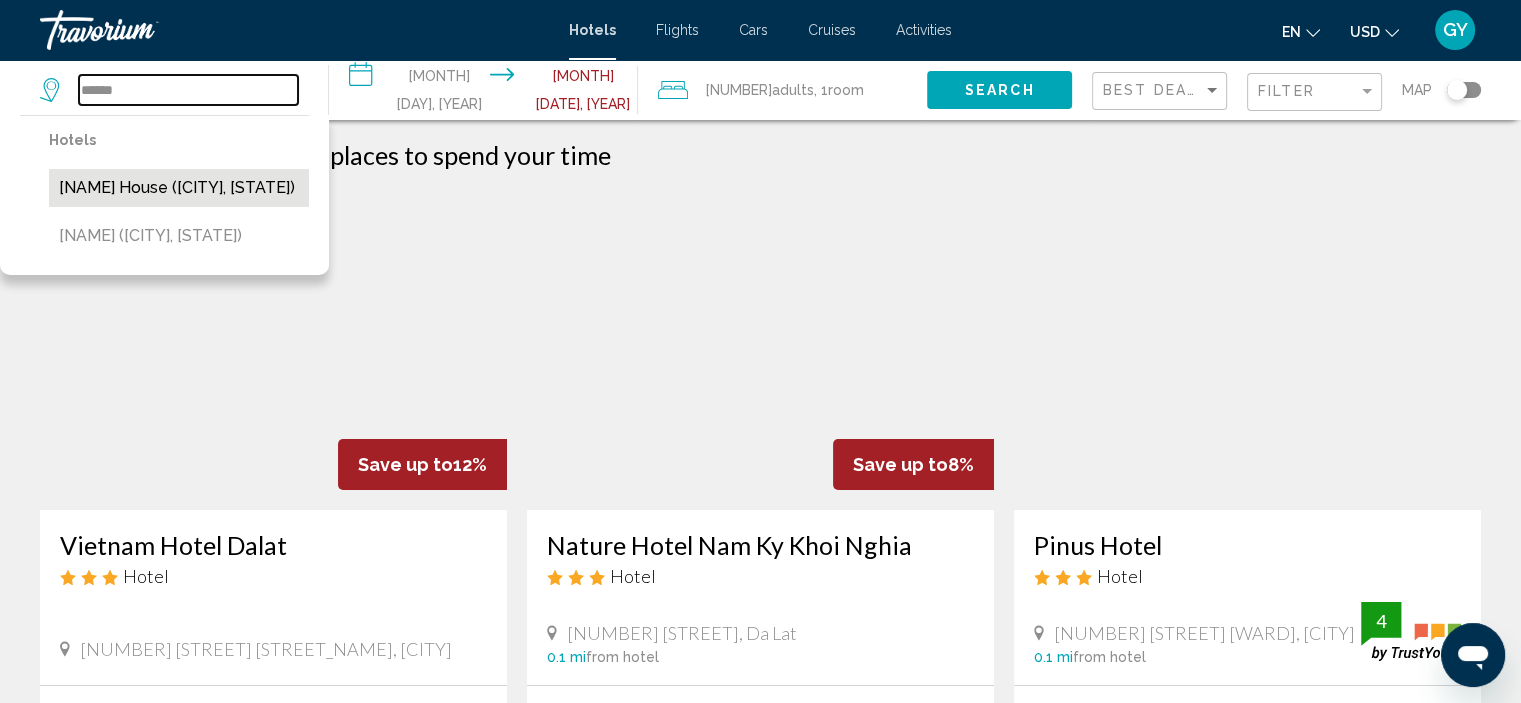 type on "******" 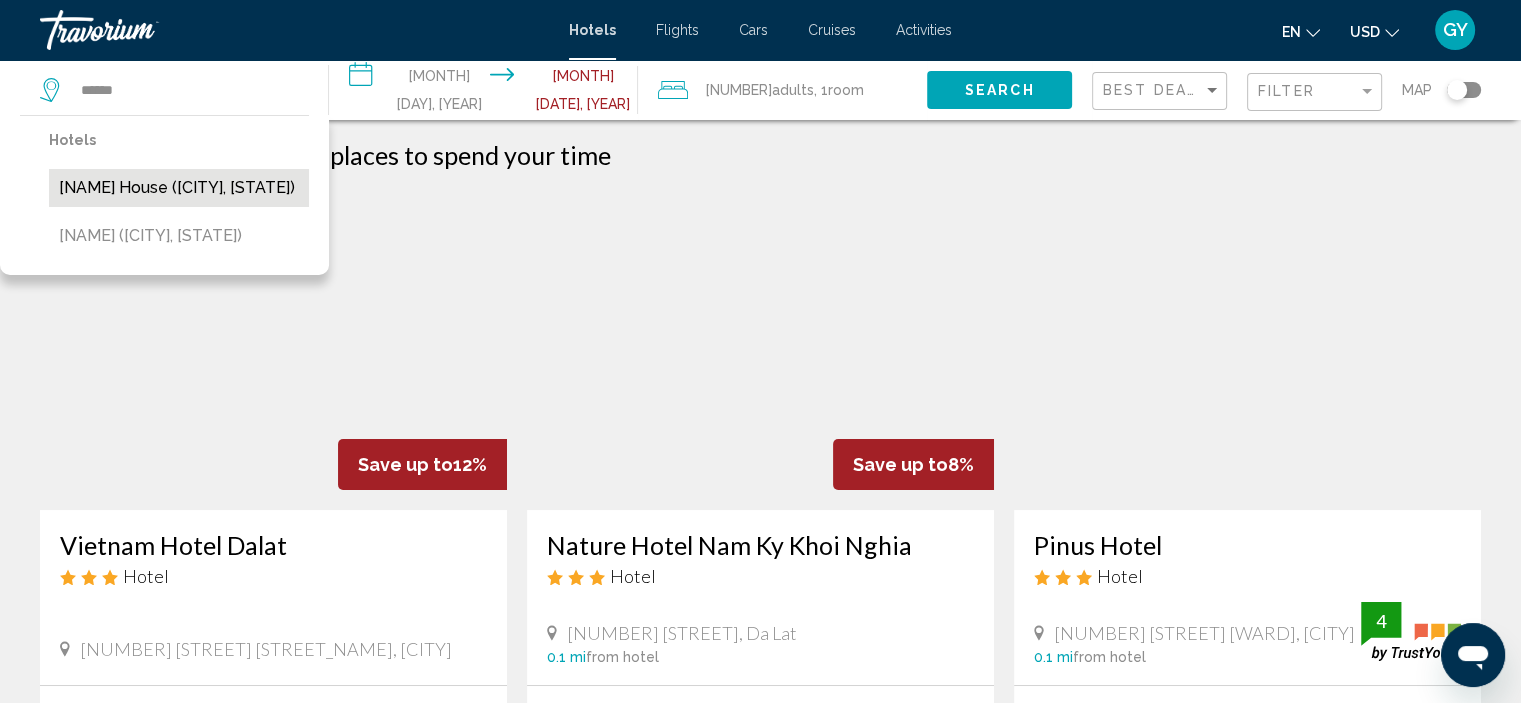 click on "[NAME] House ([CITY], [STATE])" at bounding box center (179, 188) 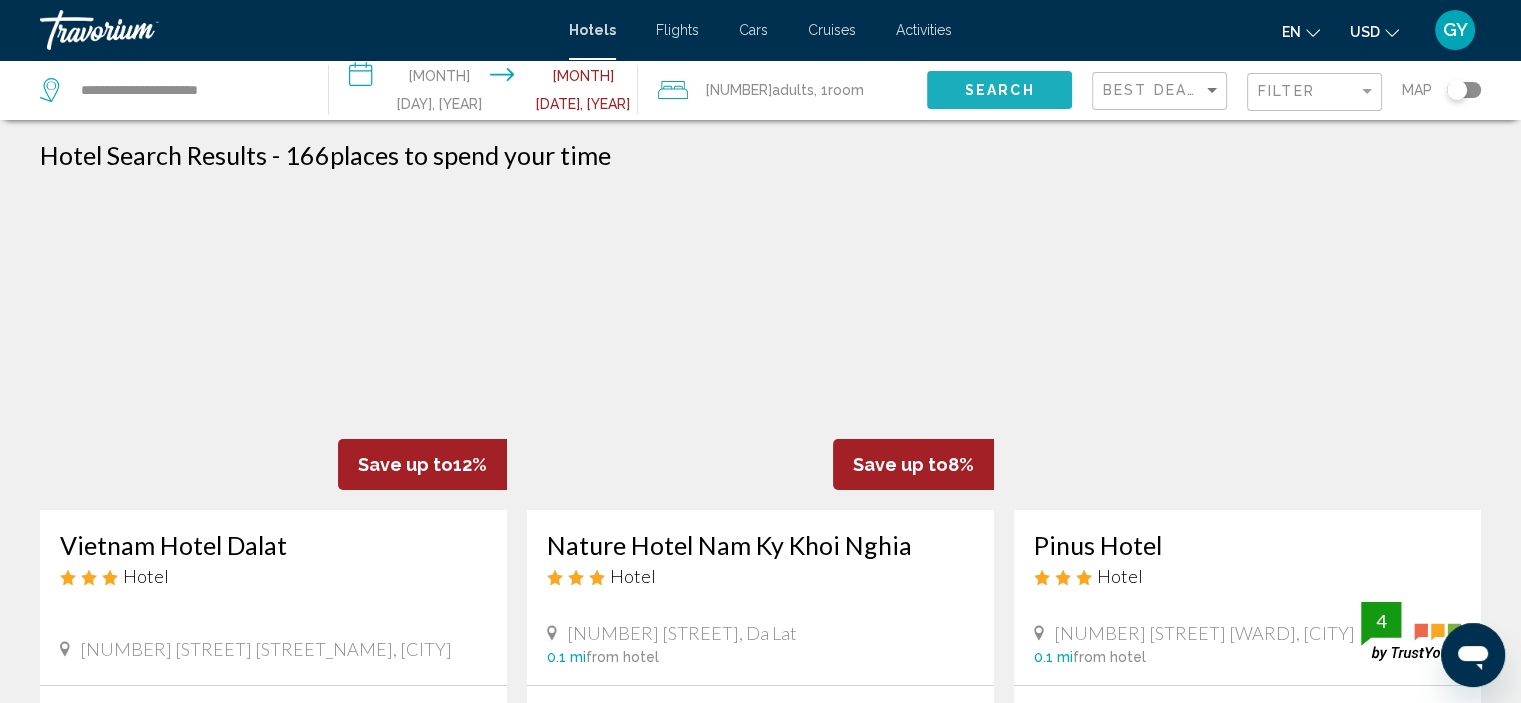 click on "Search" at bounding box center [999, 89] 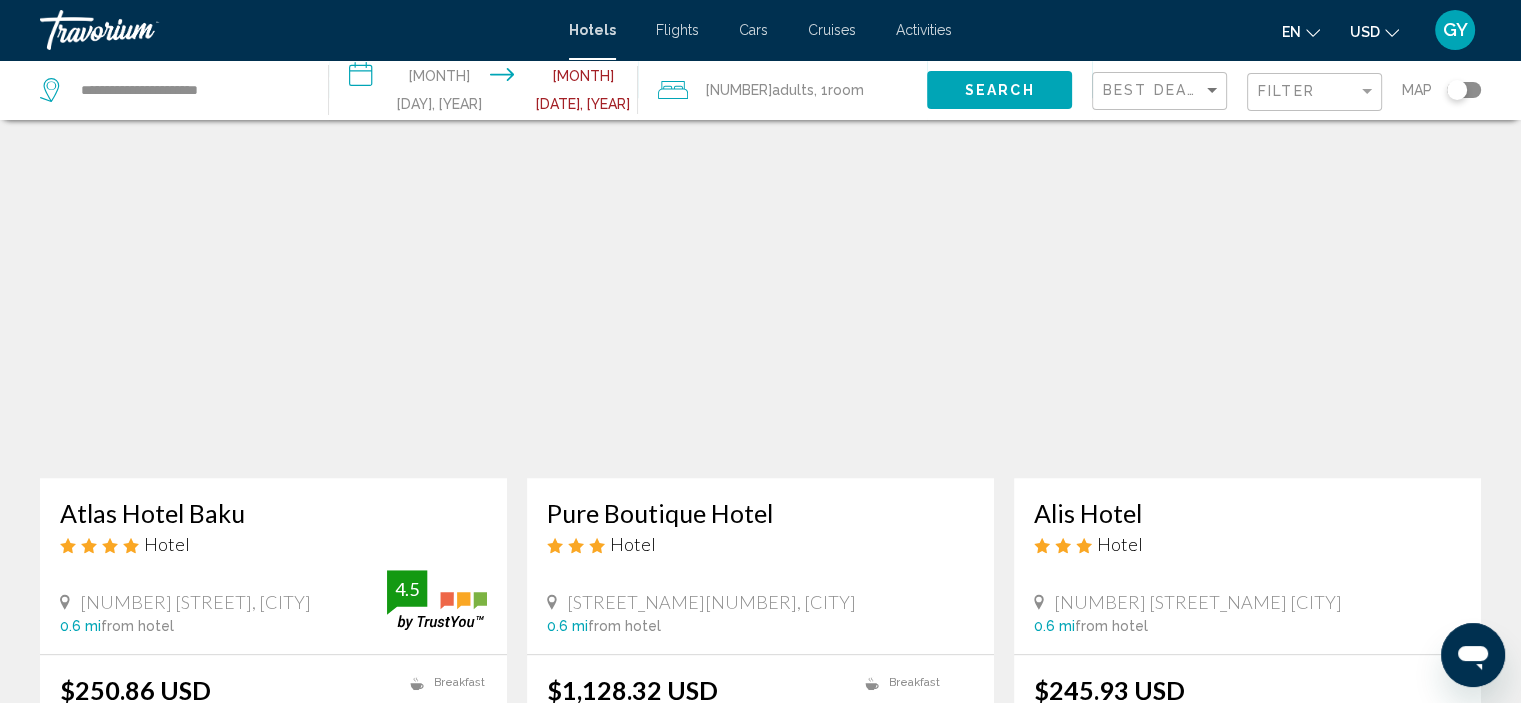 scroll, scrollTop: 1440, scrollLeft: 0, axis: vertical 